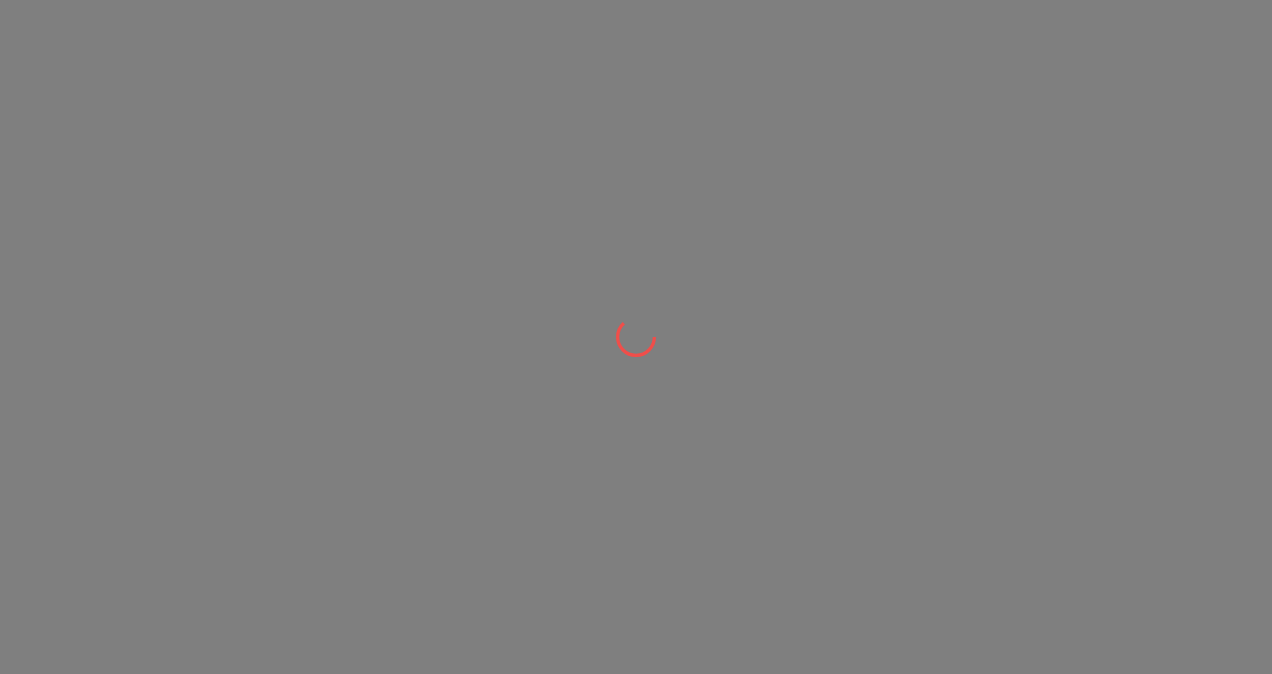 scroll, scrollTop: 0, scrollLeft: 0, axis: both 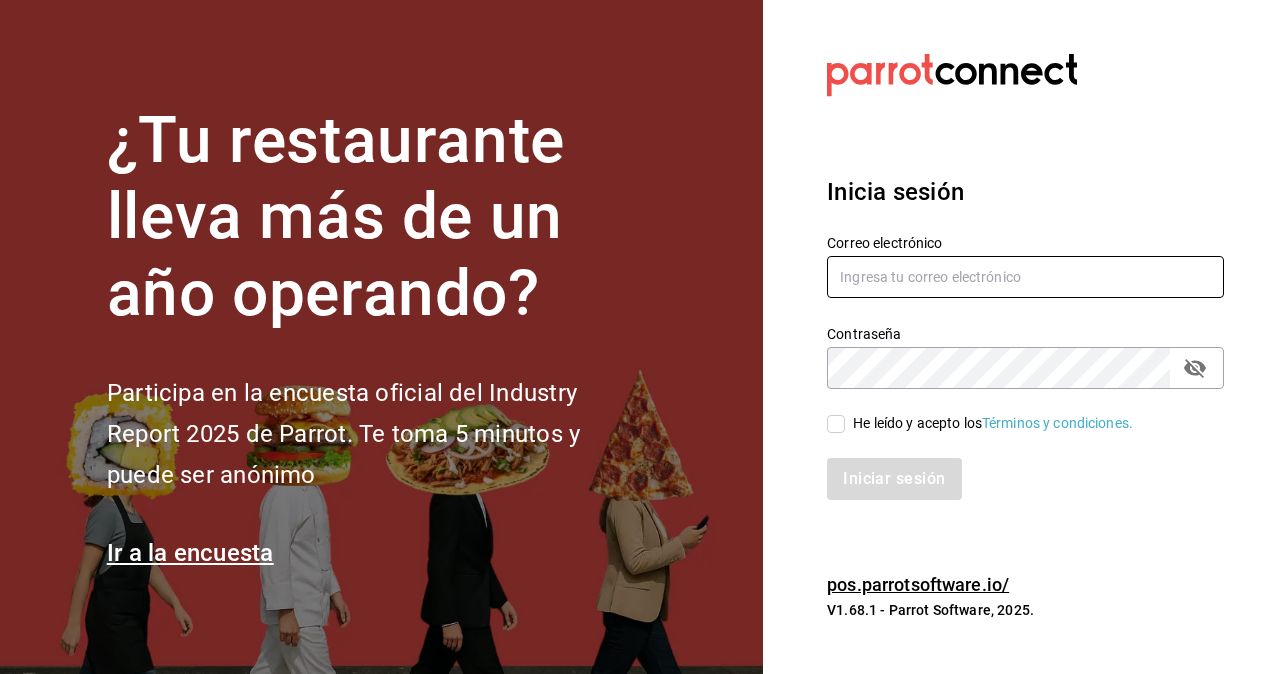 type on "[USERNAME]@[DOMAIN].com" 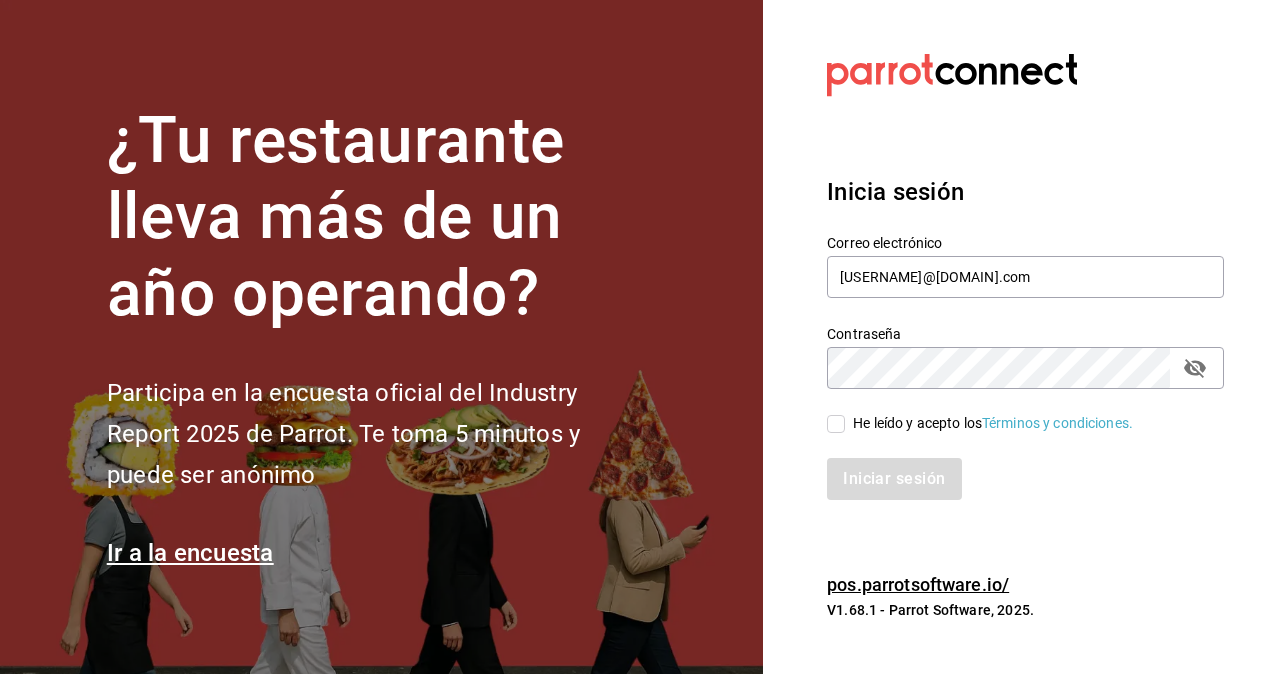 click on "He leído y acepto los  Términos y condiciones." at bounding box center [836, 424] 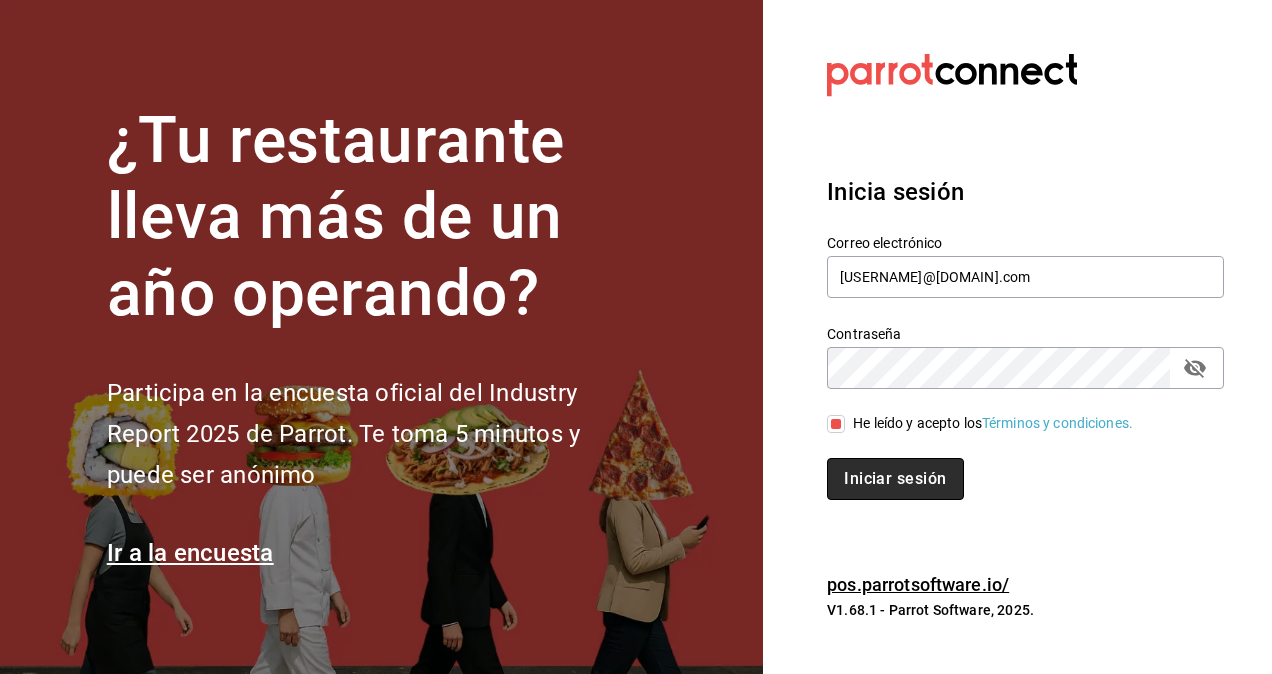 click on "Iniciar sesión" at bounding box center [895, 479] 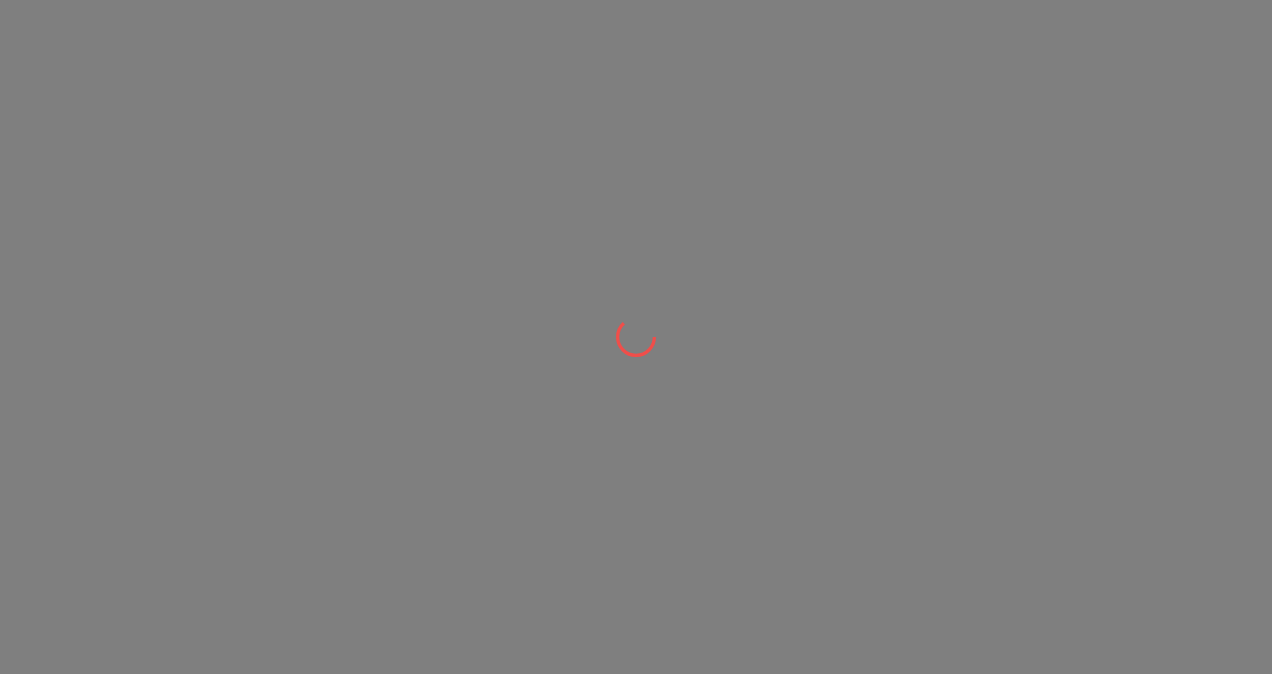 scroll, scrollTop: 0, scrollLeft: 0, axis: both 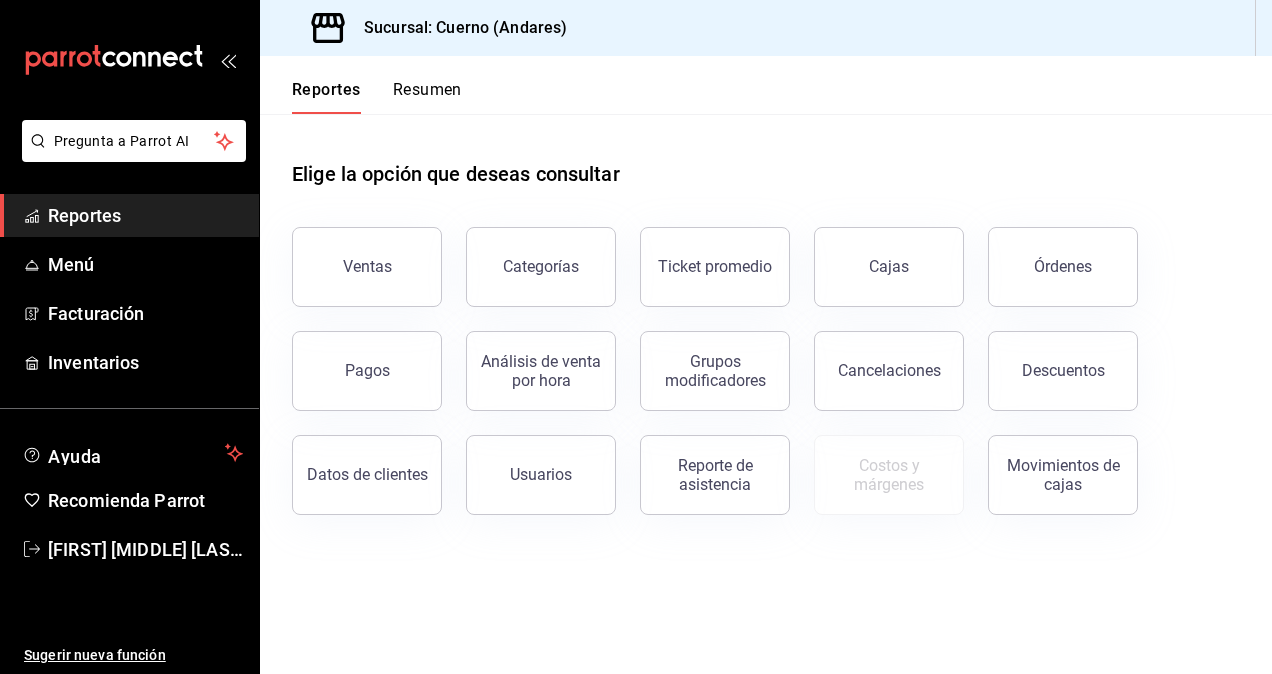 click on "Pagos" at bounding box center (355, 359) 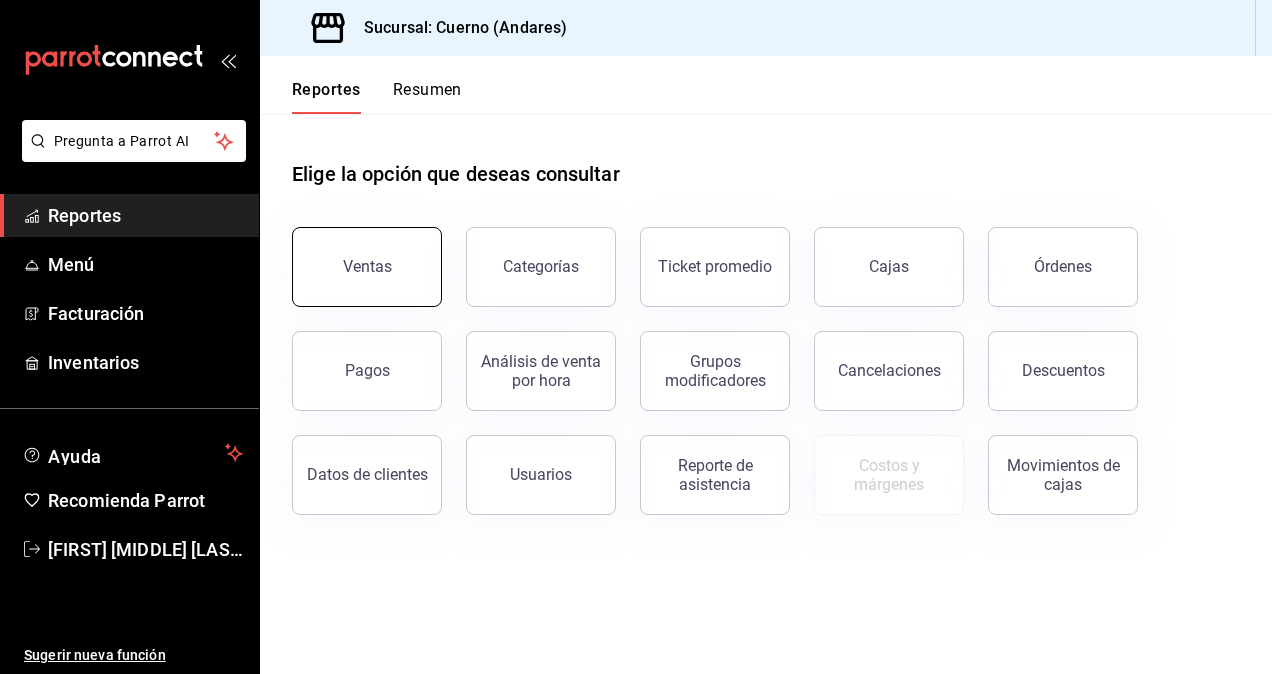 click on "Ventas" at bounding box center (367, 267) 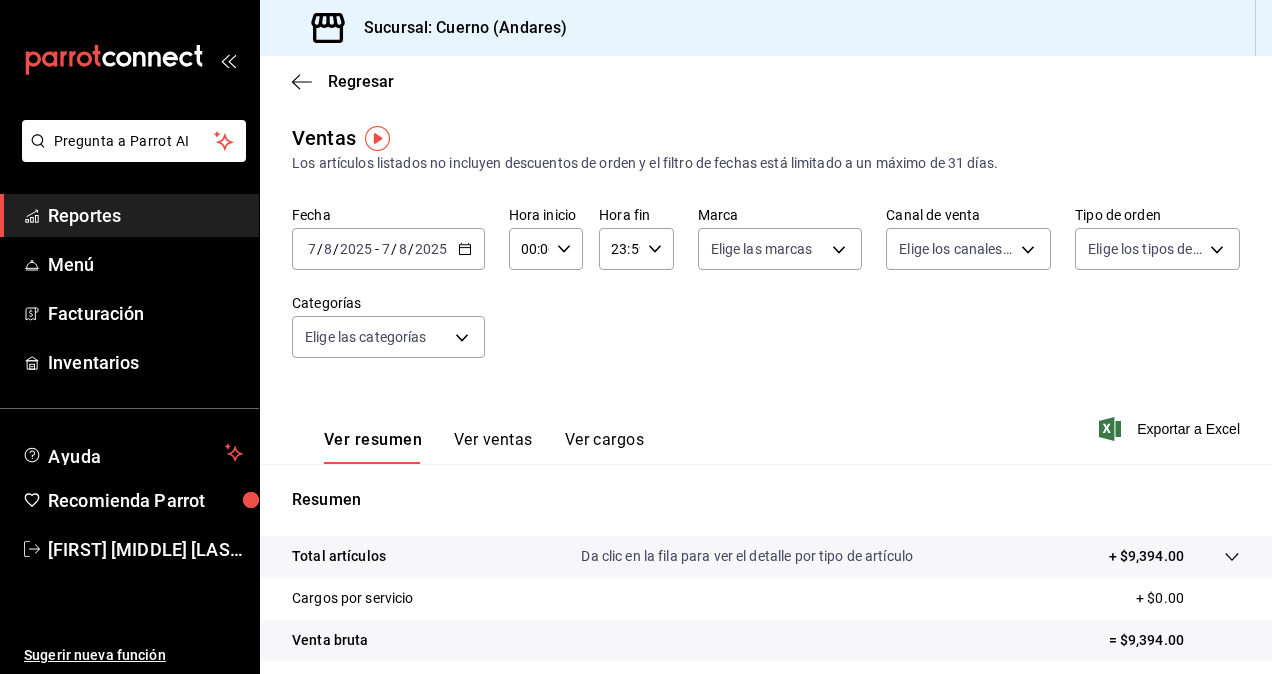 click 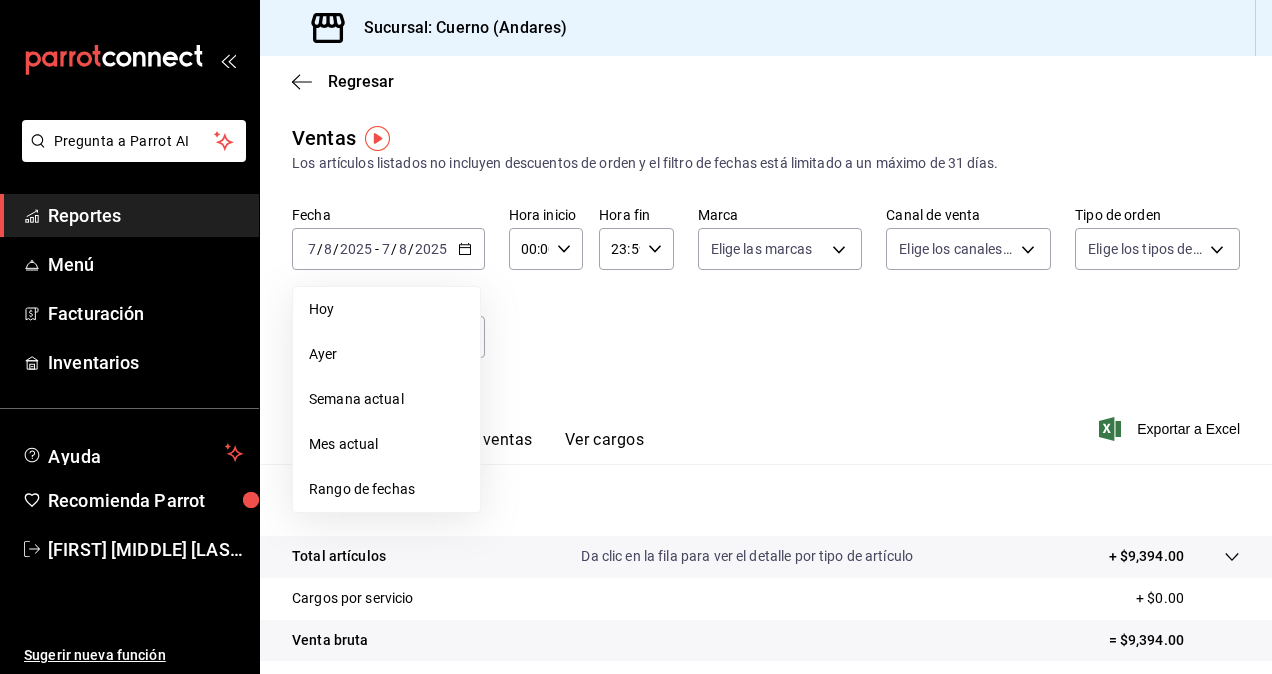 click on "Rango de fechas" at bounding box center (386, 489) 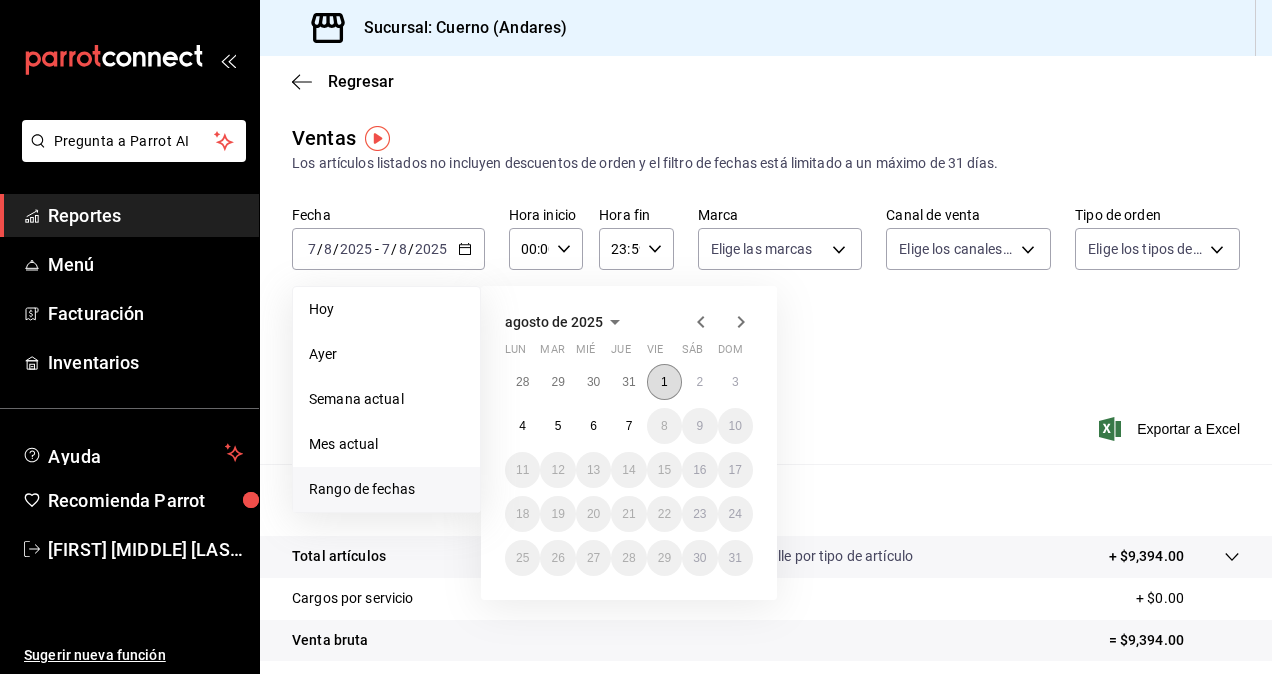 click on "1" at bounding box center [664, 382] 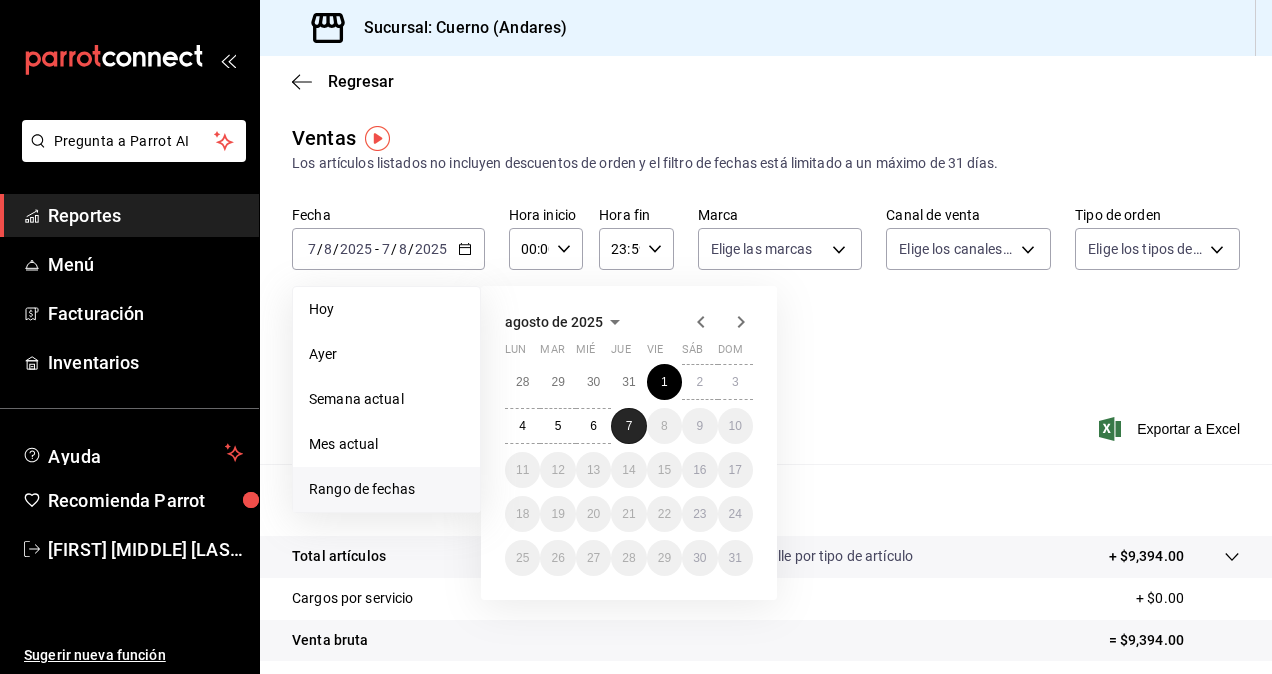 click on "7" at bounding box center (628, 426) 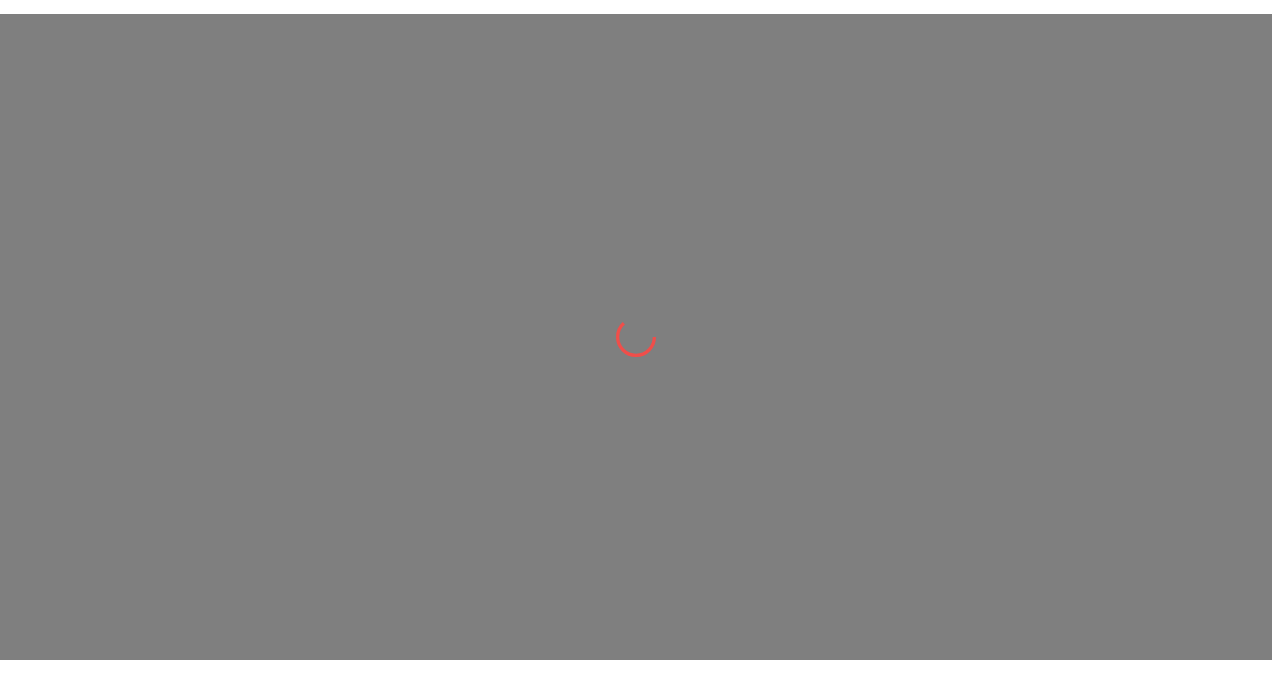 scroll, scrollTop: 0, scrollLeft: 0, axis: both 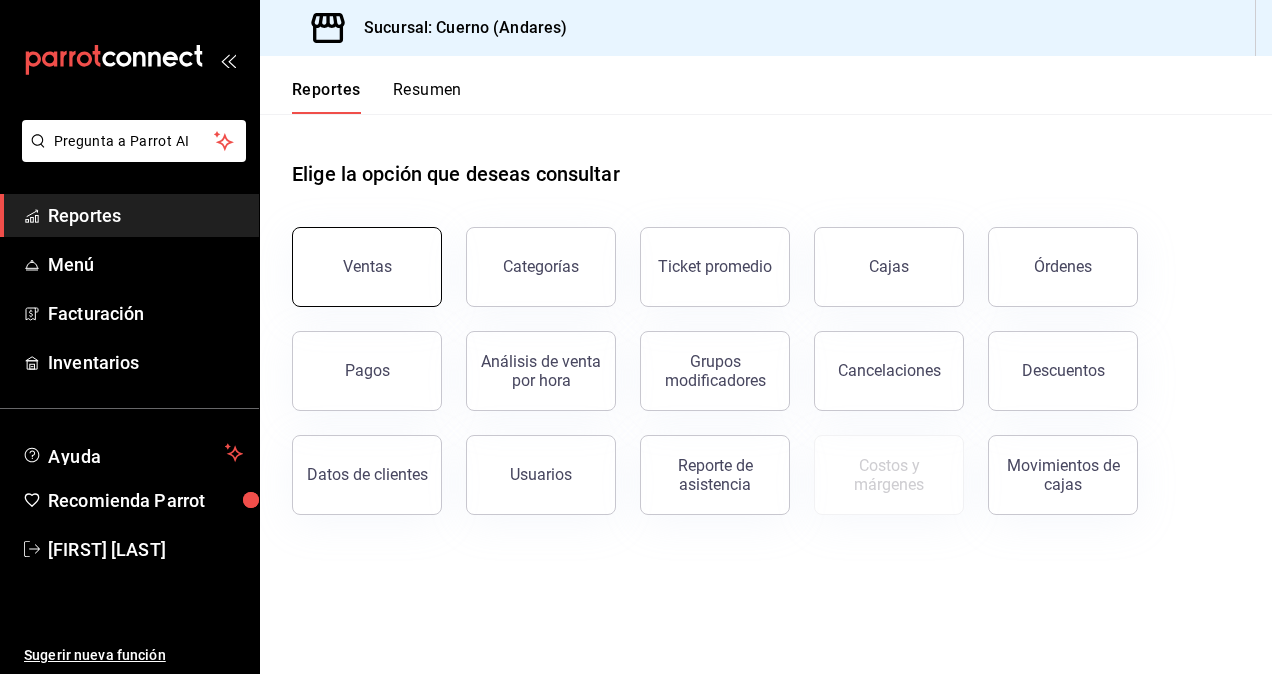 click on "Ventas" at bounding box center [355, 255] 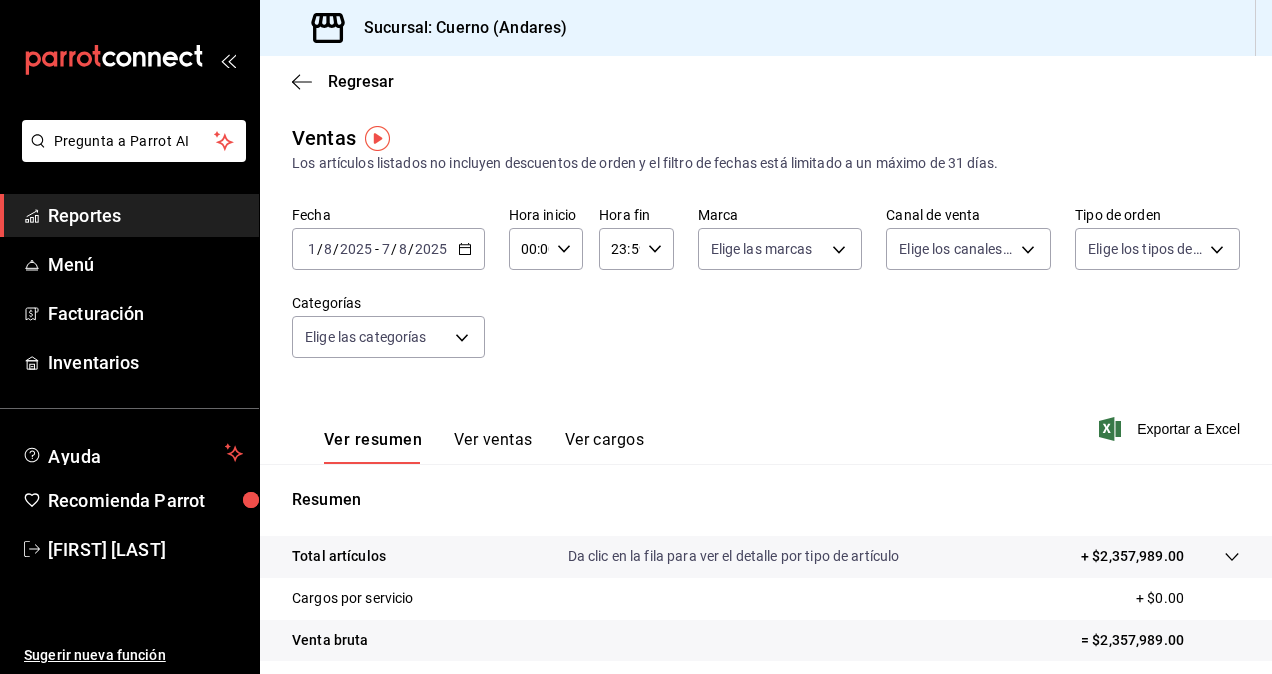 click on "2025-08-01 1 / 8 / 2025 - 2025-08-07 7 / 8 / 2025" at bounding box center (388, 249) 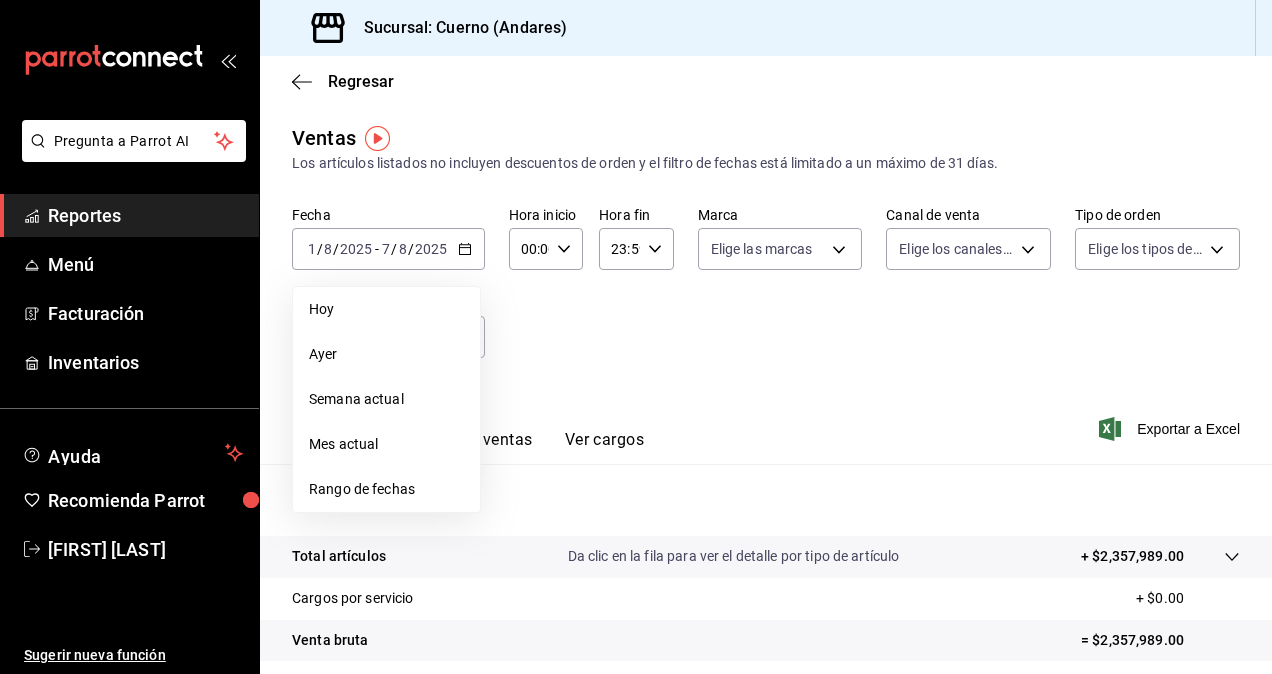 click on "Rango de fechas" at bounding box center [386, 489] 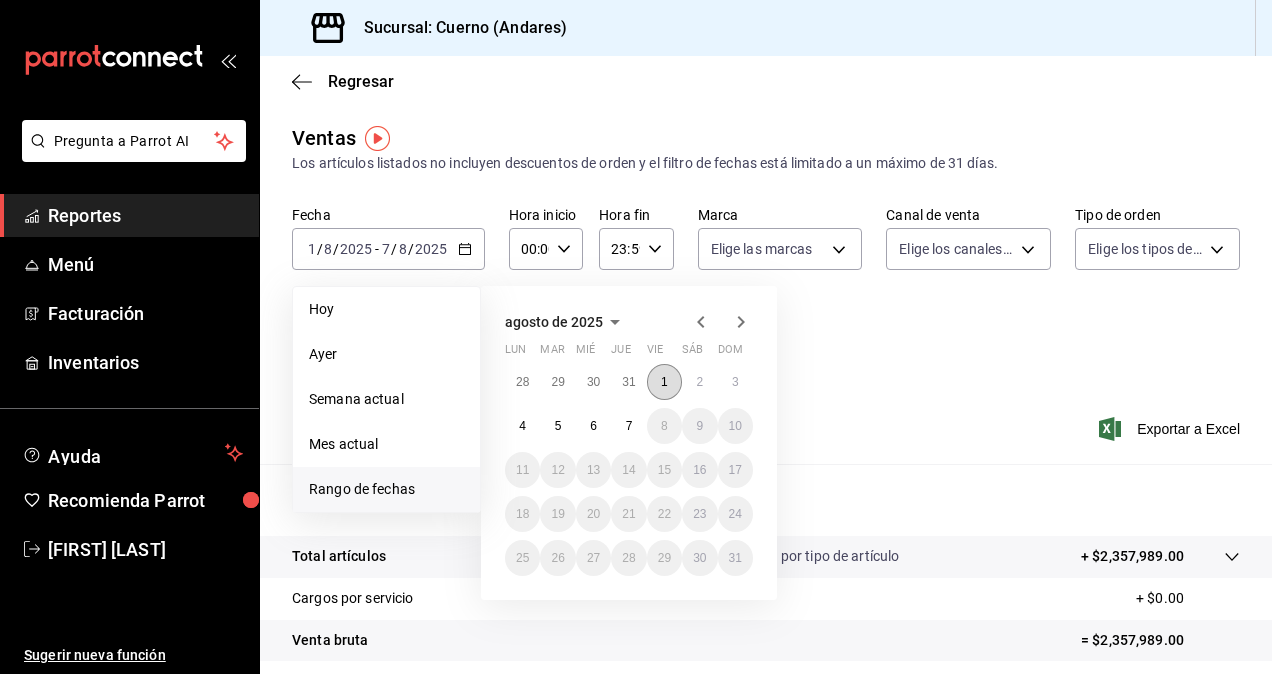 click on "1" at bounding box center [664, 382] 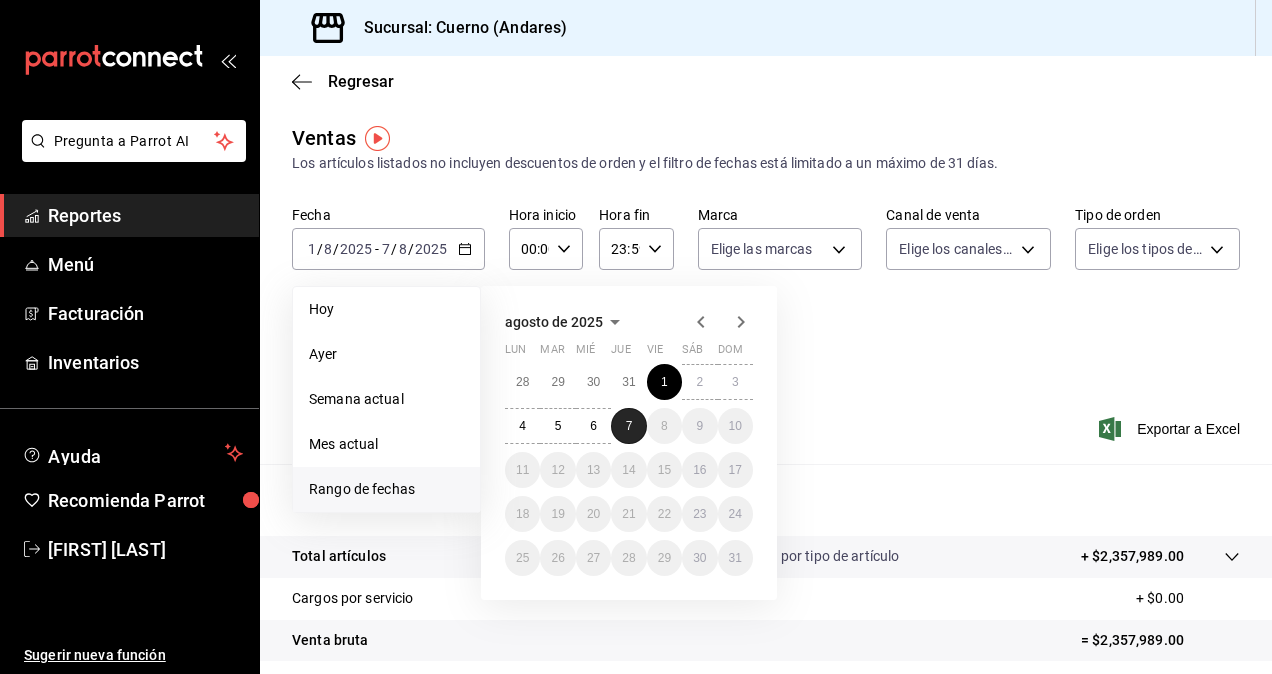 click on "7" at bounding box center (629, 426) 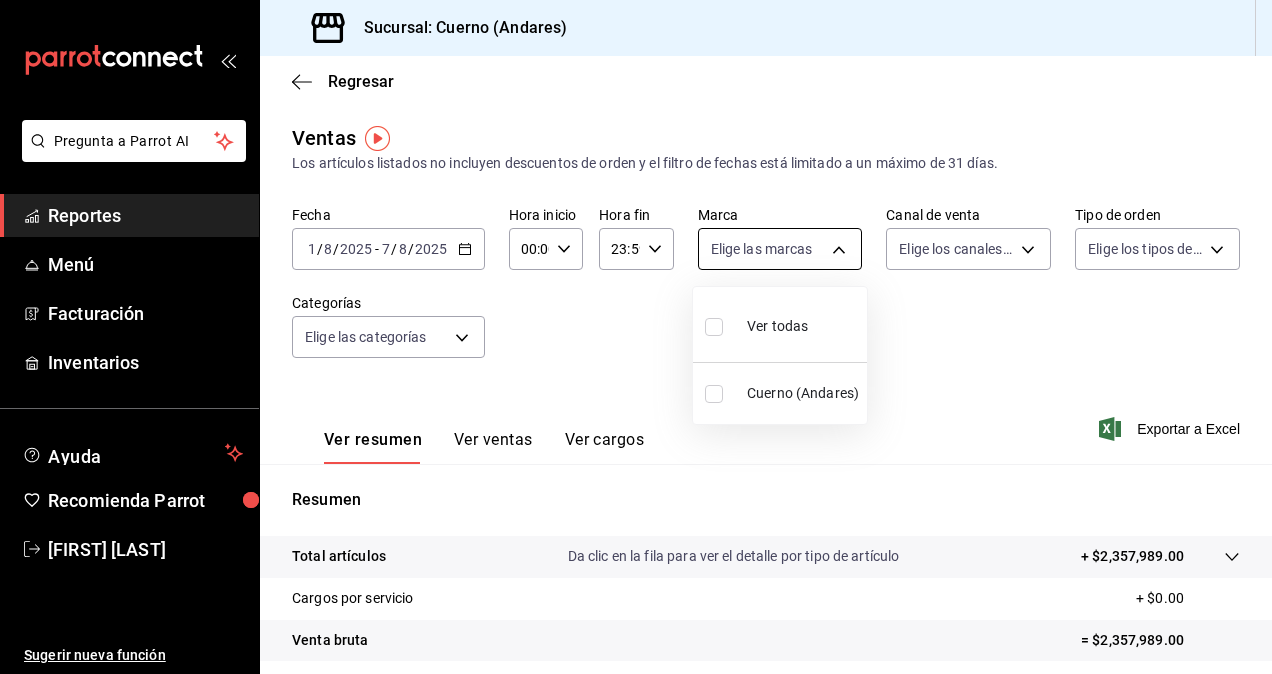 click on "Pregunta a Parrot AI Reportes   Menú   Facturación   Inventarios   Ayuda Recomienda Parrot   José Francisco Reynoso   Sugerir nueva función   Sucursal: Cuerno (Andares) Regresar Ventas Los artículos listados no incluyen descuentos de orden y el filtro de fechas está limitado a un máximo de 31 días. Fecha 2025-08-01 1 / 8 / 2025 - 2025-08-07 7 / 8 / 2025 Hora inicio 00:00 Hora inicio Hora fin 23:59 Hora fin Marca Elige las marcas Canal de venta Elige los canales de venta Tipo de orden Elige los tipos de orden Categorías Elige las categorías Ver resumen Ver ventas Ver cargos Exportar a Excel Resumen Total artículos Da clic en la fila para ver el detalle por tipo de artículo + $2,357,989.00 Cargos por servicio + $0.00 Venta bruta = $2,357,989.00 Descuentos totales - $10,992.50 Certificados de regalo - $80,763.00 Venta total = $2,266,233.50 Impuestos - $312,583.93 Venta neta = $1,953,649.57 Pregunta a Parrot AI Reportes   Menú   Facturación   Inventarios   Ayuda Recomienda Parrot       Ir a video" at bounding box center (636, 337) 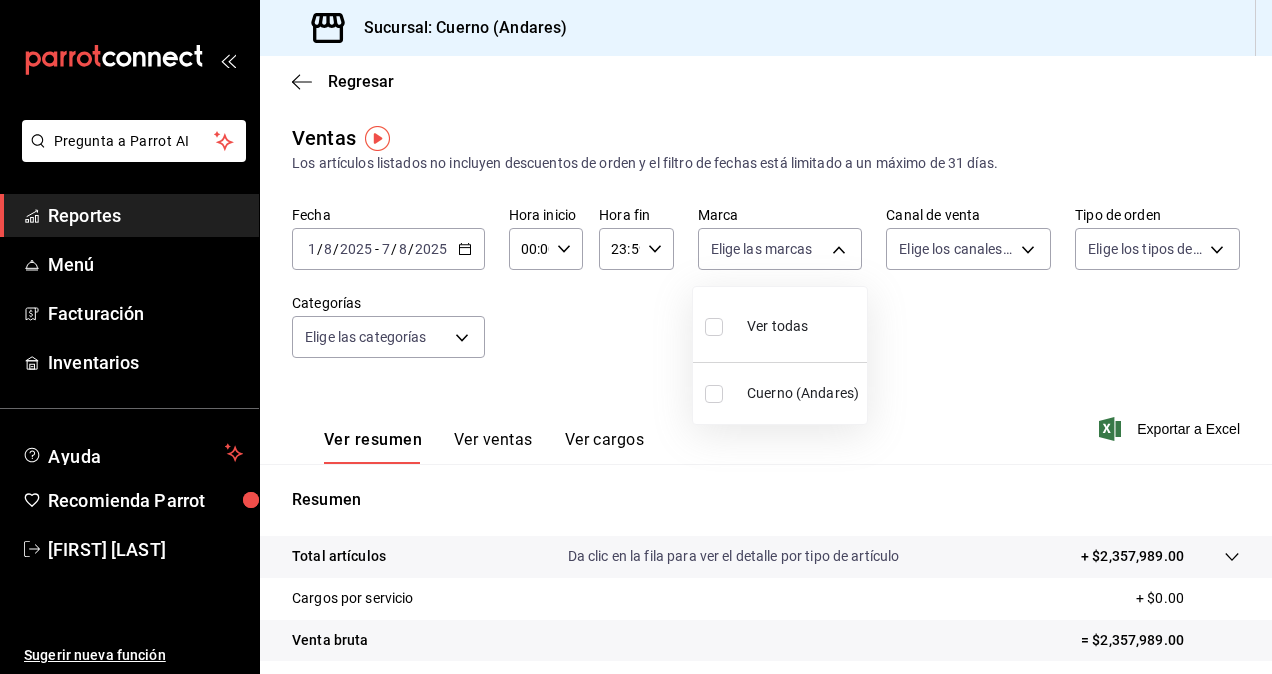 click on "Ver todas" at bounding box center [780, 324] 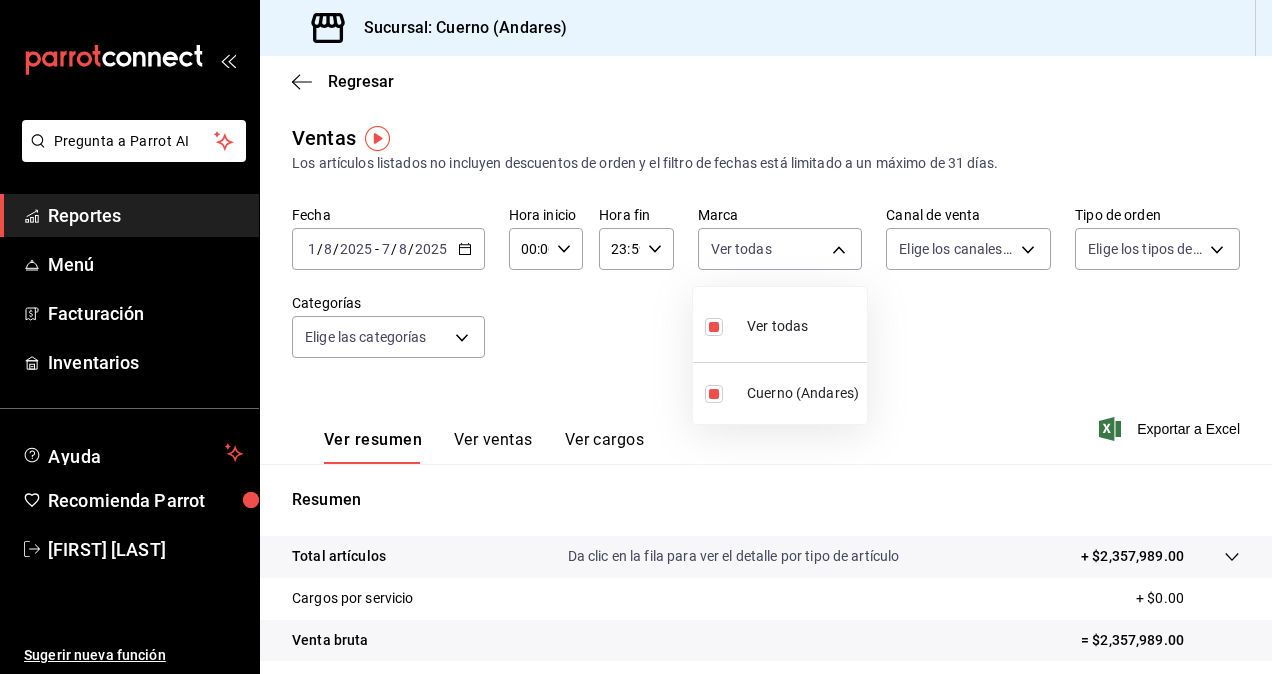 click at bounding box center (636, 337) 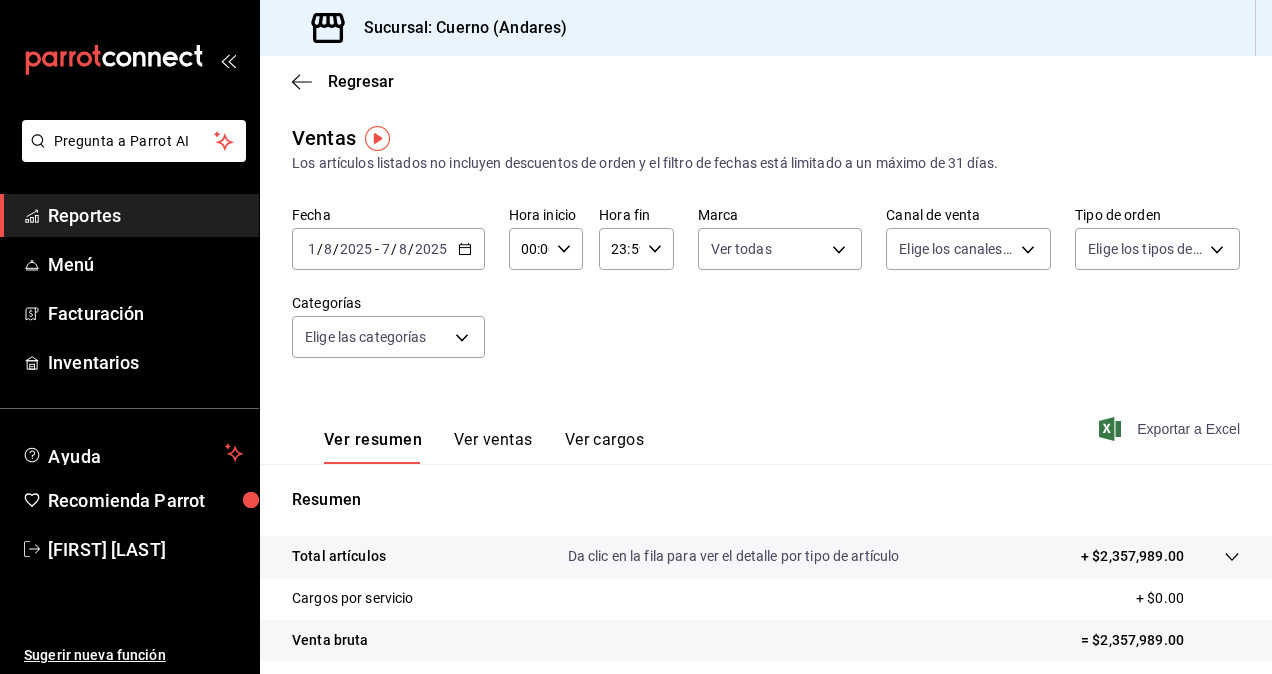 click on "Exportar a Excel" at bounding box center [1171, 429] 